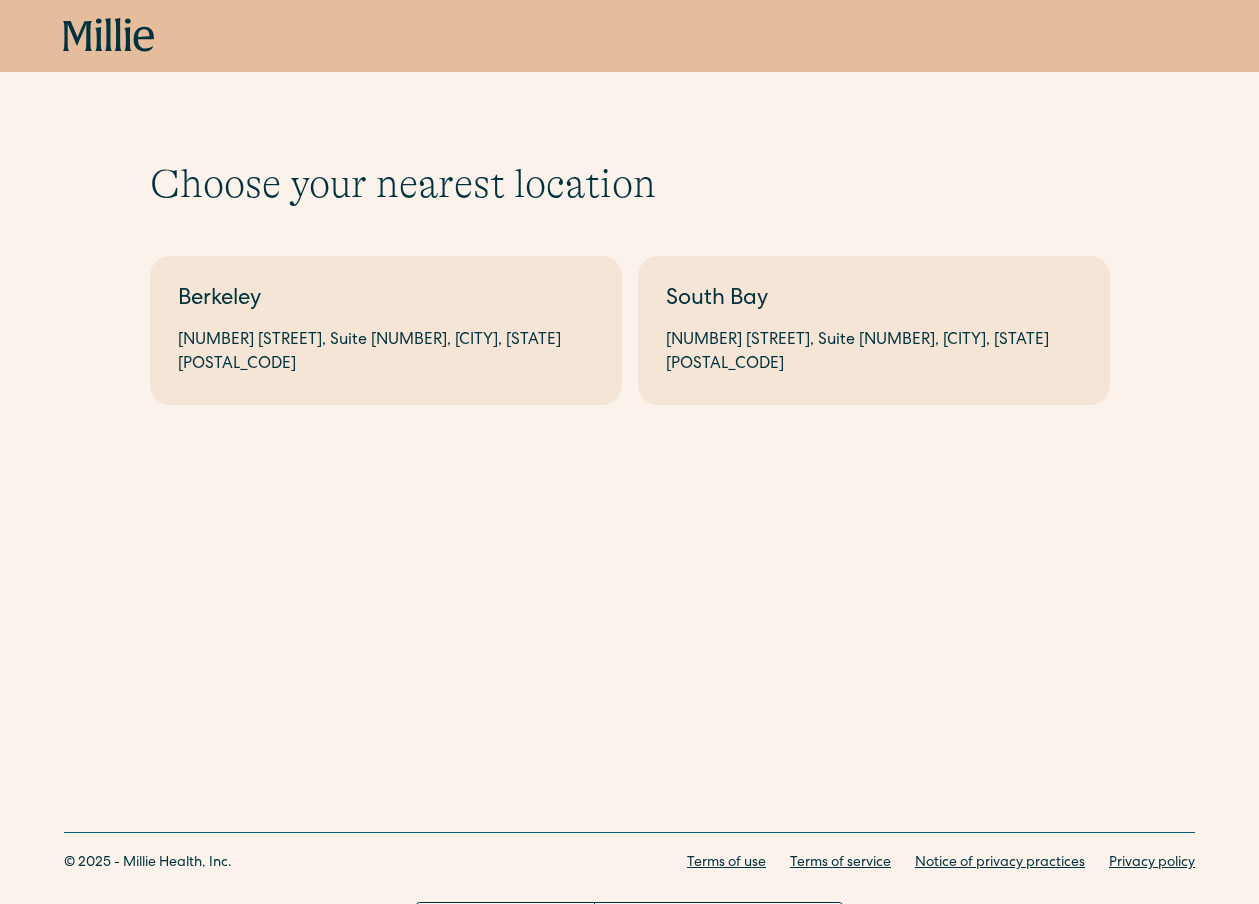 scroll, scrollTop: 0, scrollLeft: 0, axis: both 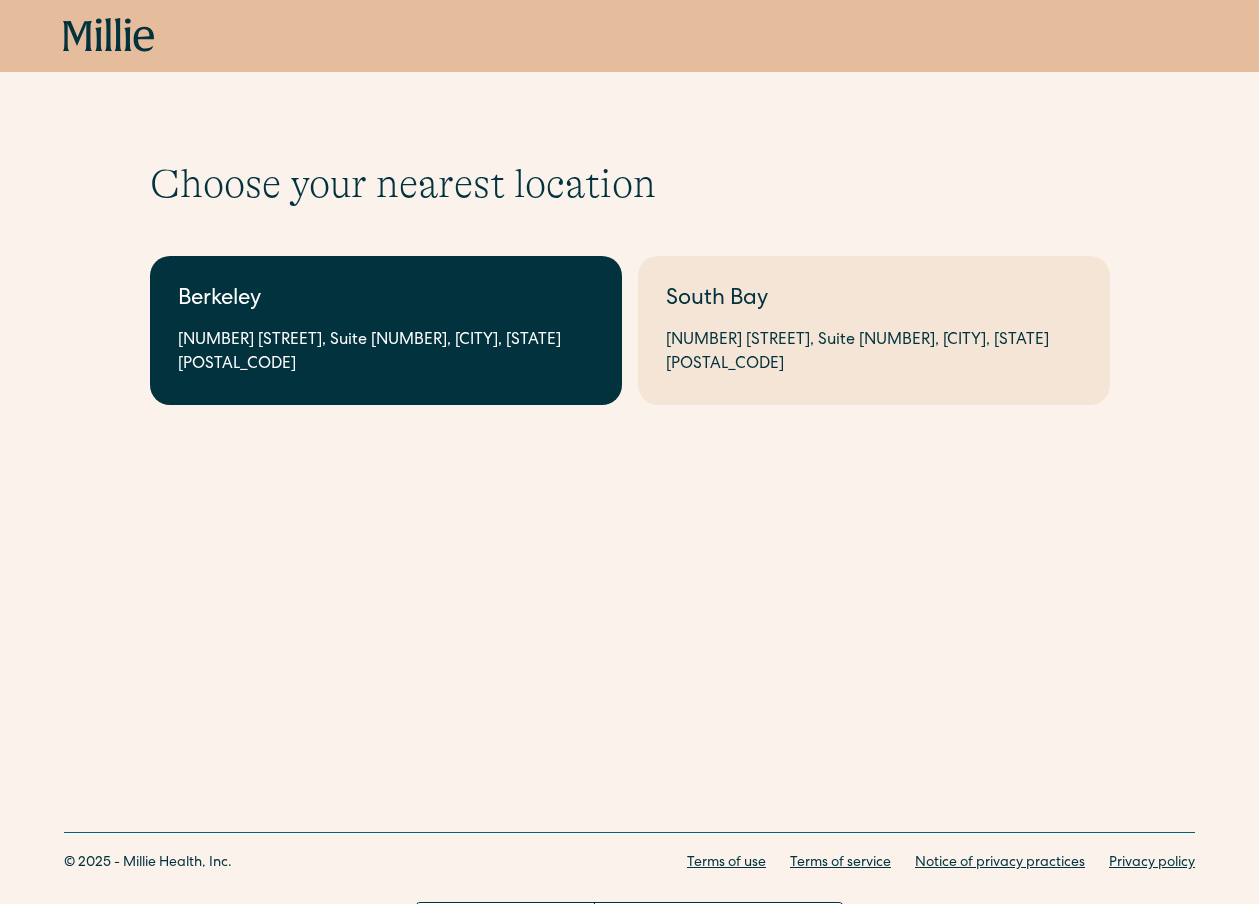 click on "Berkeley" at bounding box center [386, 300] 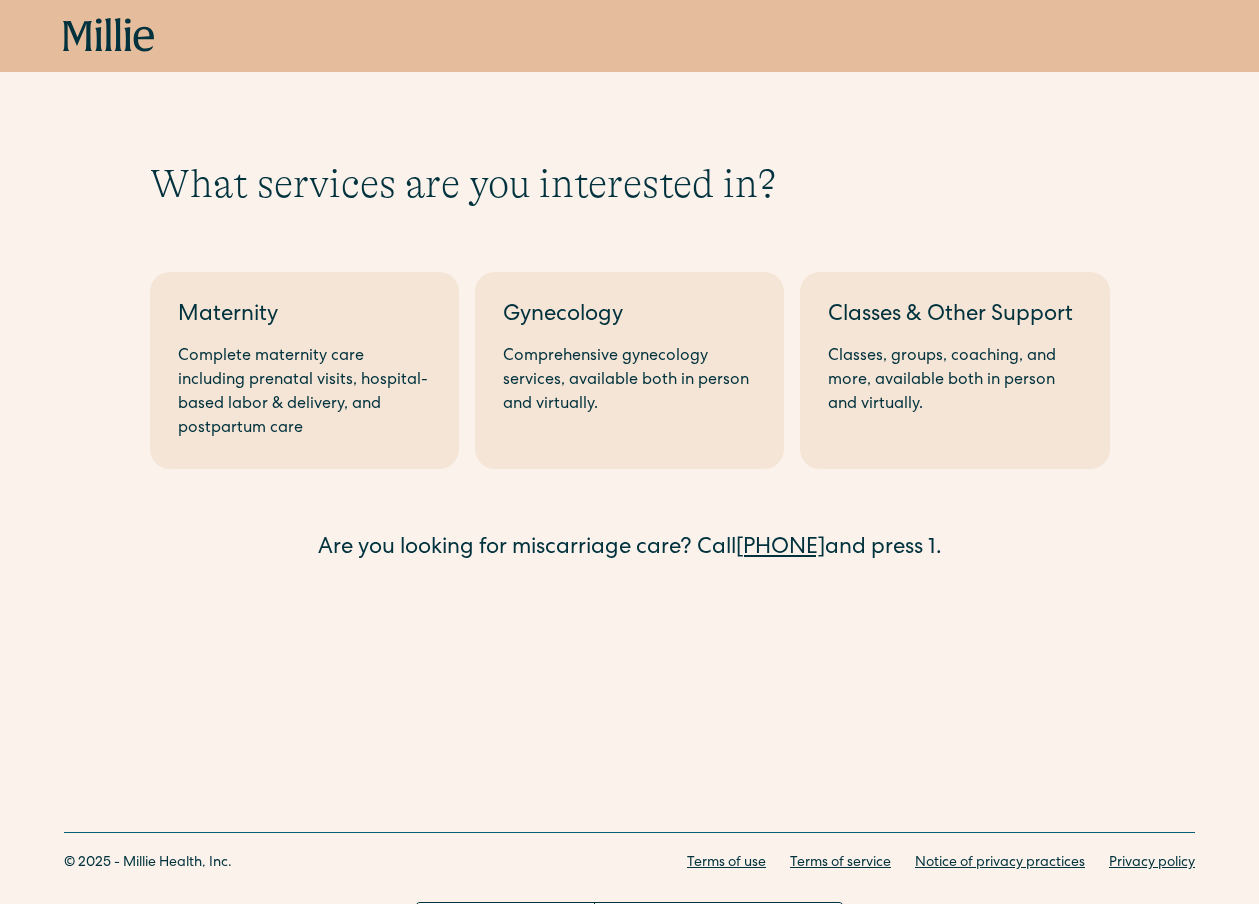 scroll, scrollTop: 0, scrollLeft: 0, axis: both 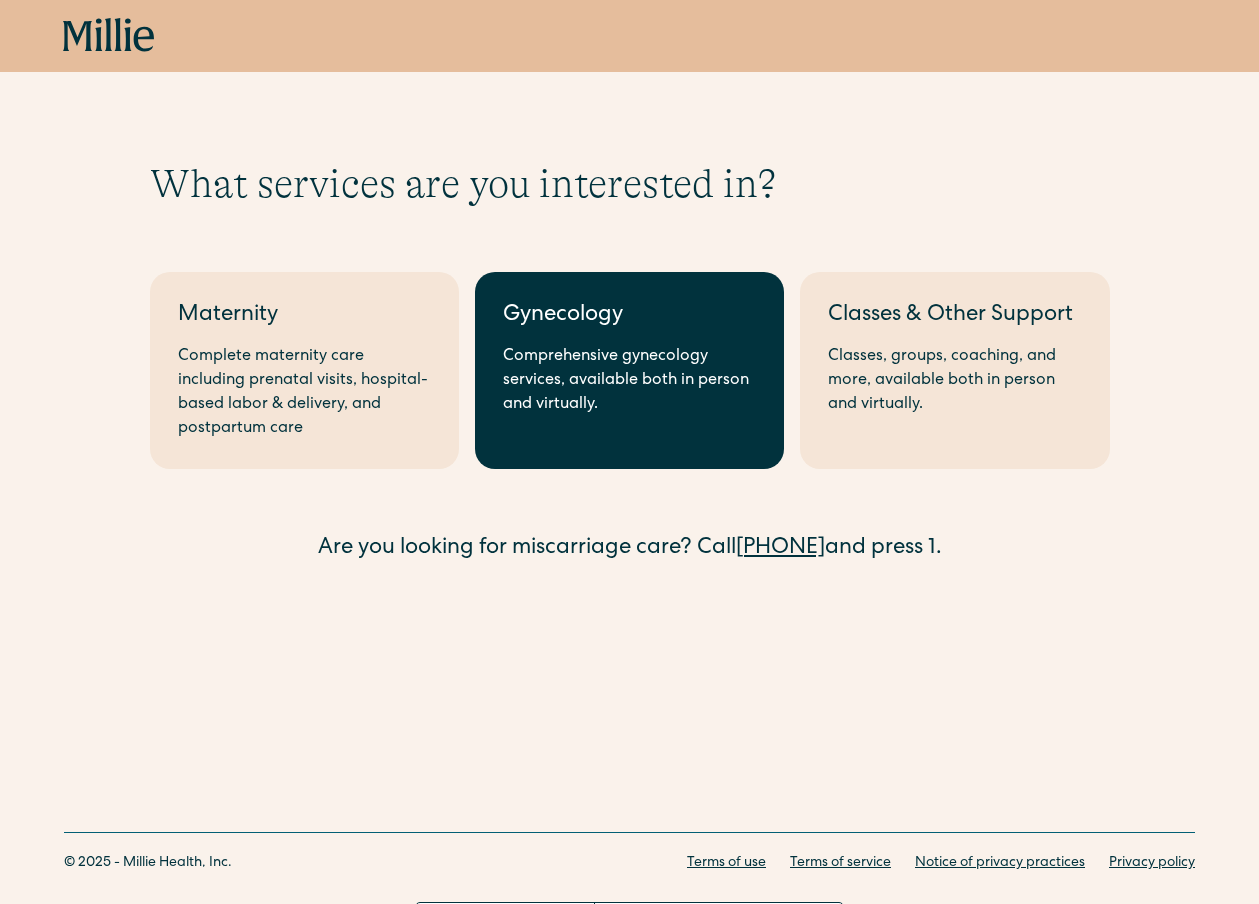 click on "Comprehensive gynecology services, available both in person and virtually." at bounding box center [629, 381] 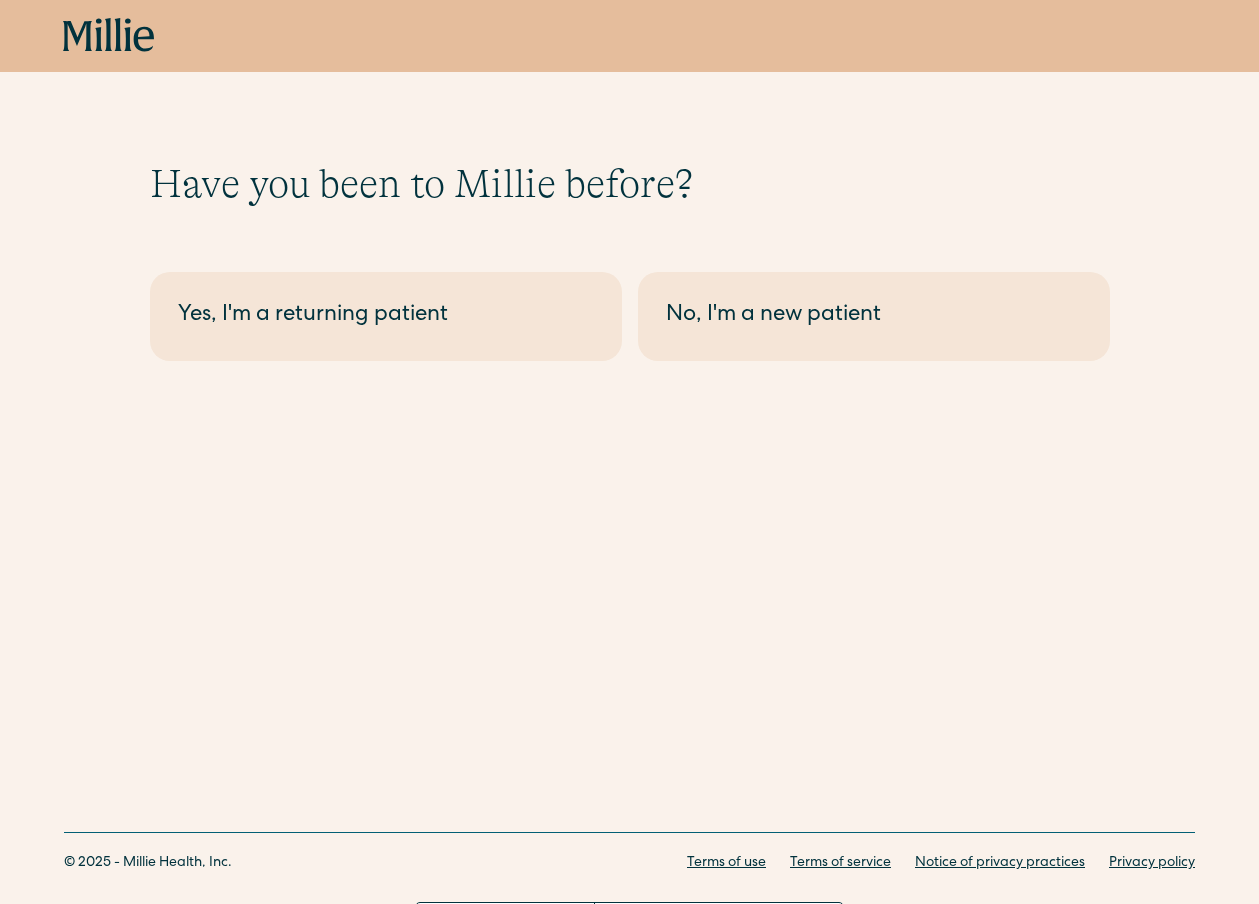 scroll, scrollTop: 0, scrollLeft: 0, axis: both 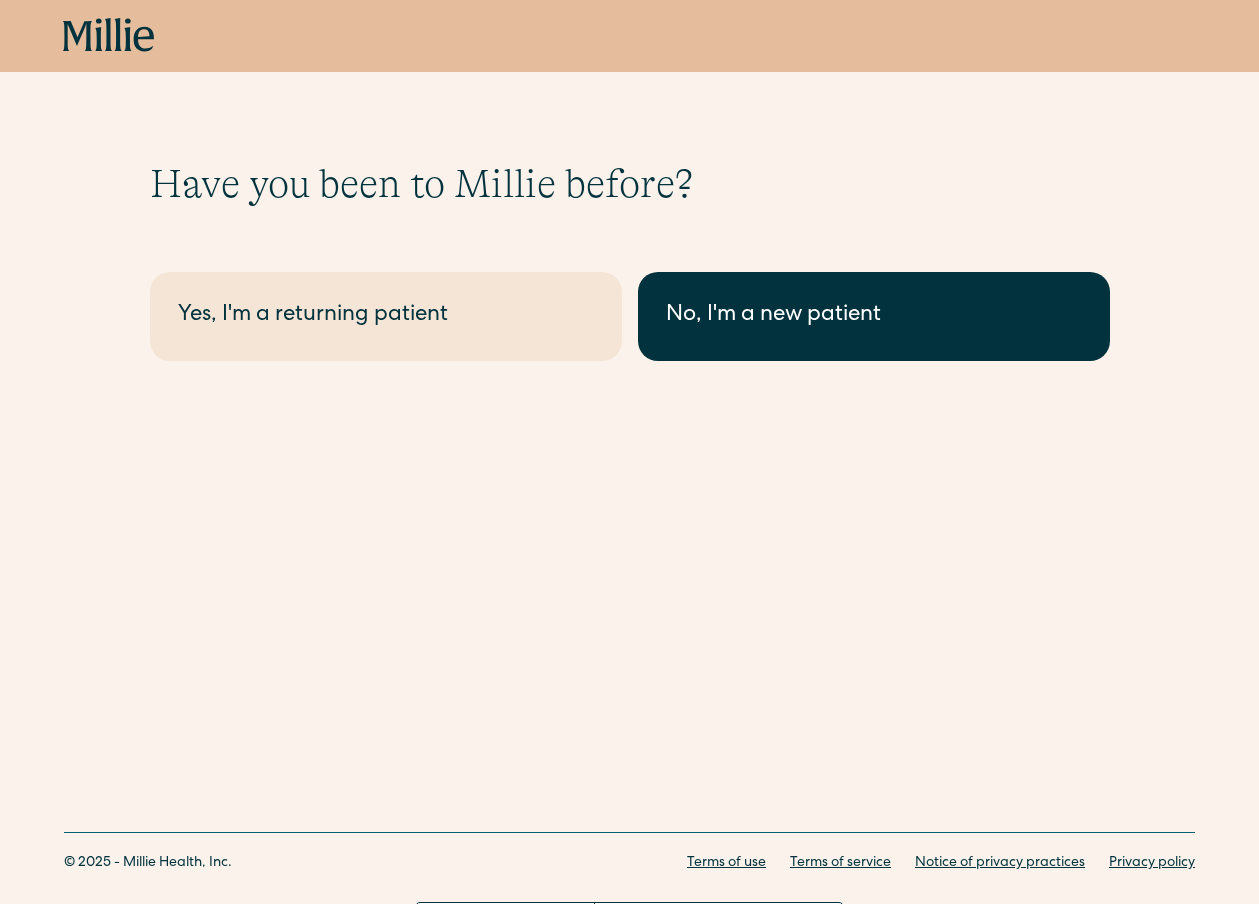 click on "No, I'm a new patient" at bounding box center (874, 316) 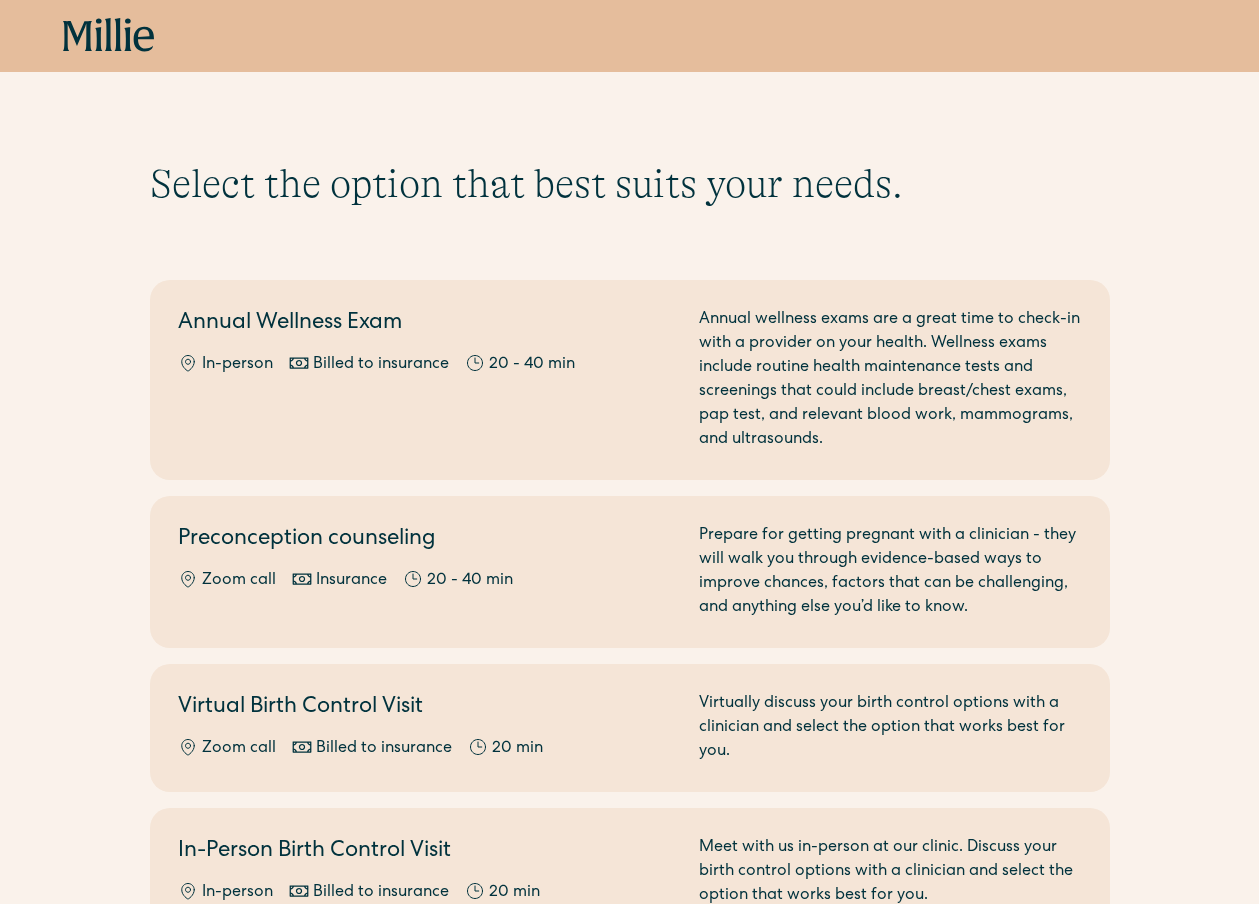 scroll, scrollTop: 0, scrollLeft: 0, axis: both 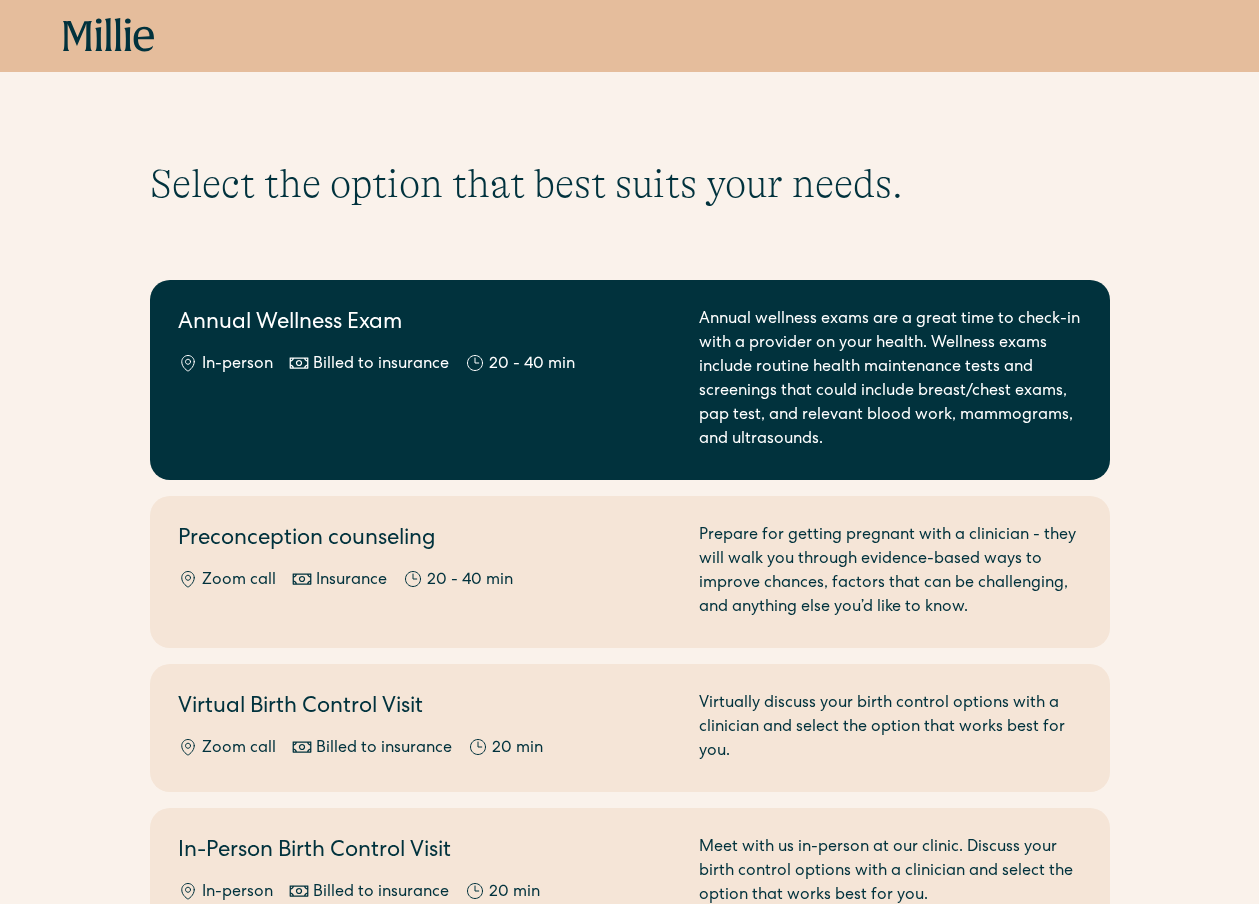 click on "Annual wellness exams are a great time to check-in with a provider on your health. Wellness exams include routine health maintenance tests and screenings that could include breast/chest exams, pap test, and relevant blood work, mammograms, and ultrasounds." at bounding box center [890, 380] 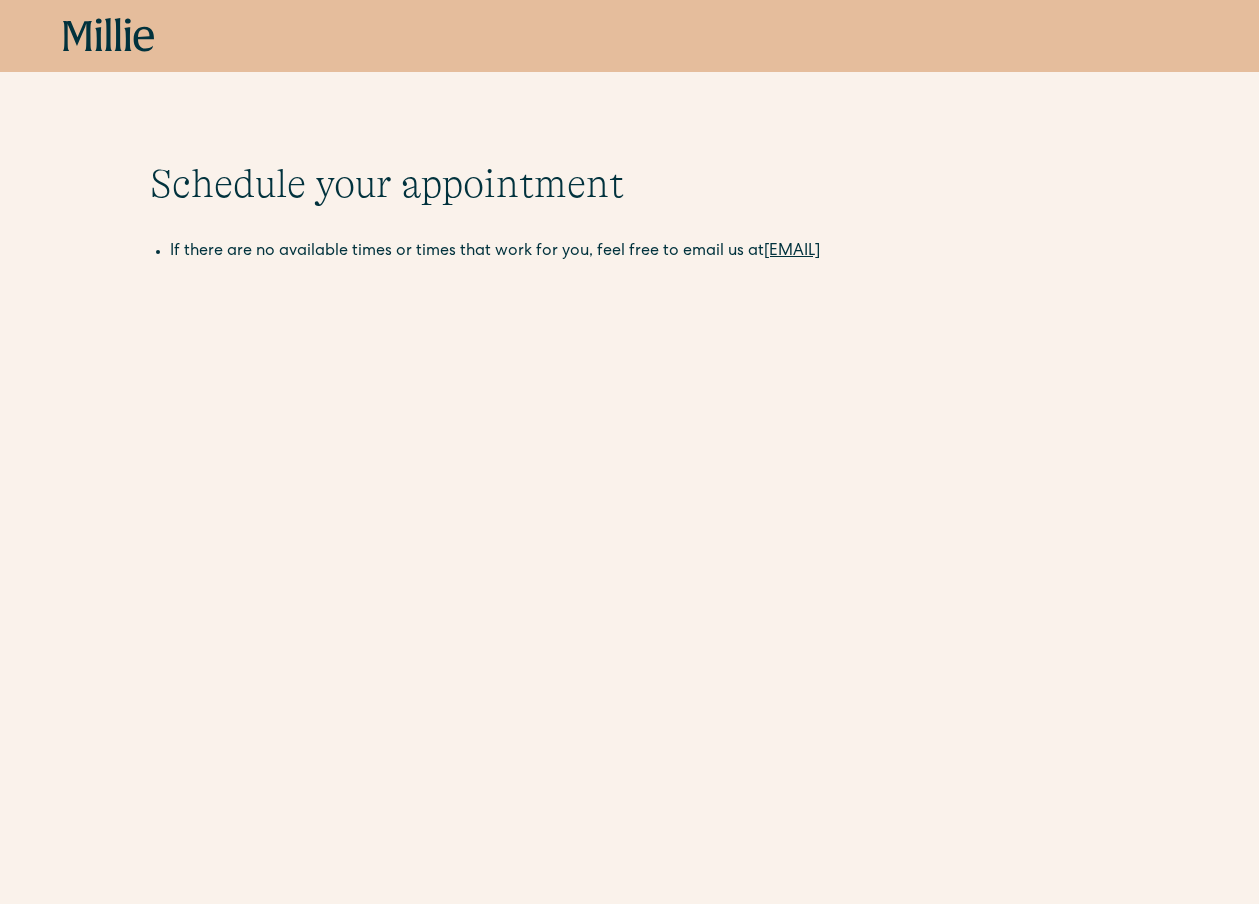 scroll, scrollTop: 0, scrollLeft: 0, axis: both 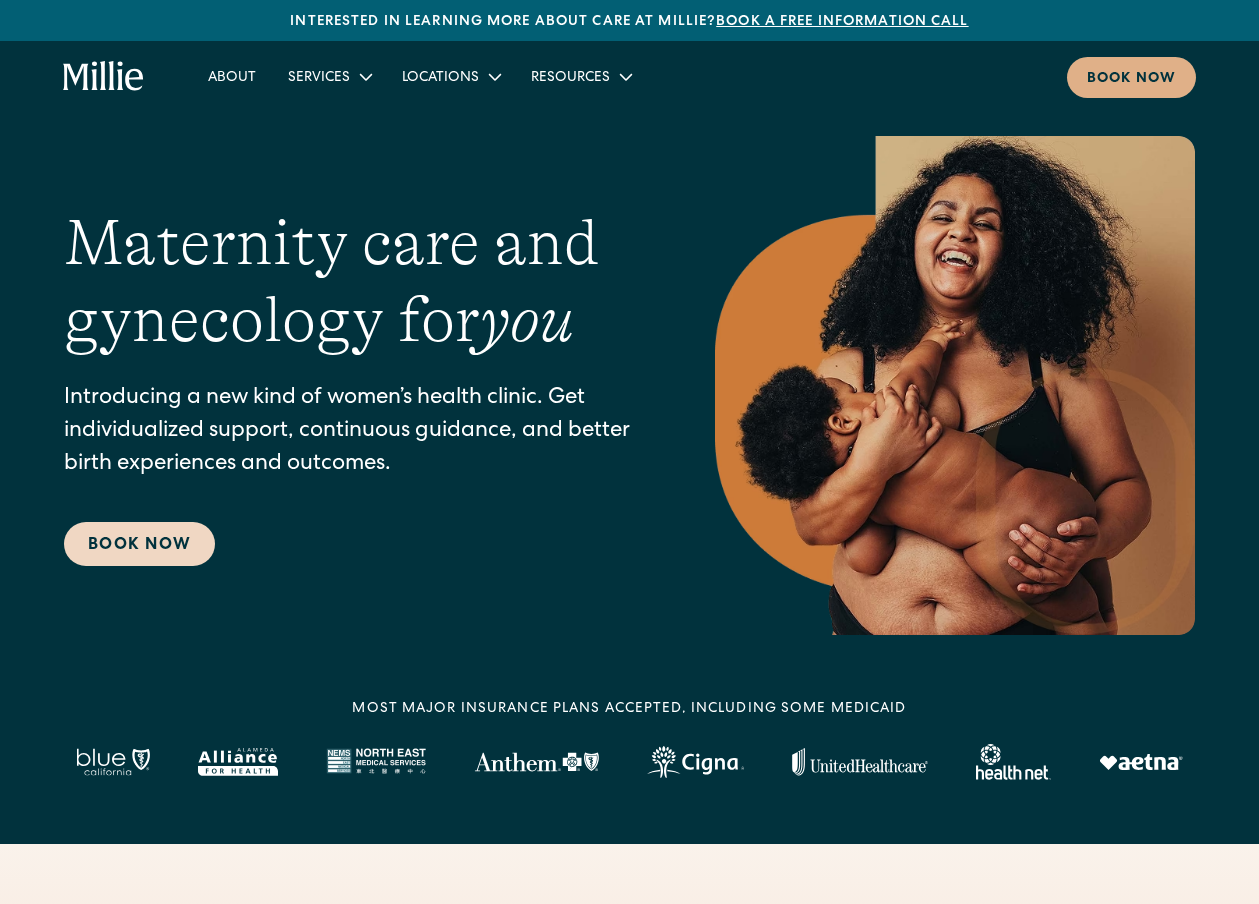 click on "Book Now" at bounding box center [139, 544] 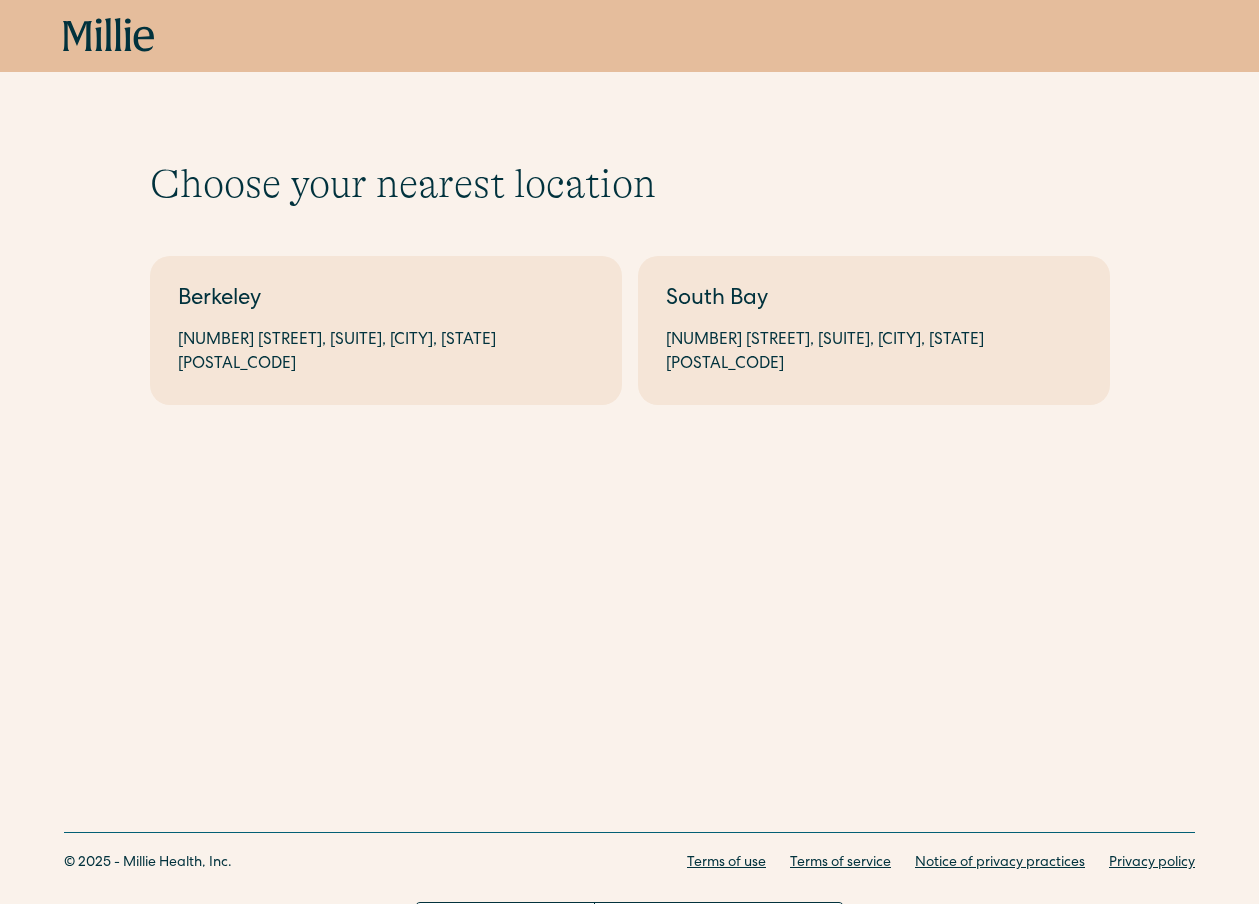 scroll, scrollTop: 0, scrollLeft: 0, axis: both 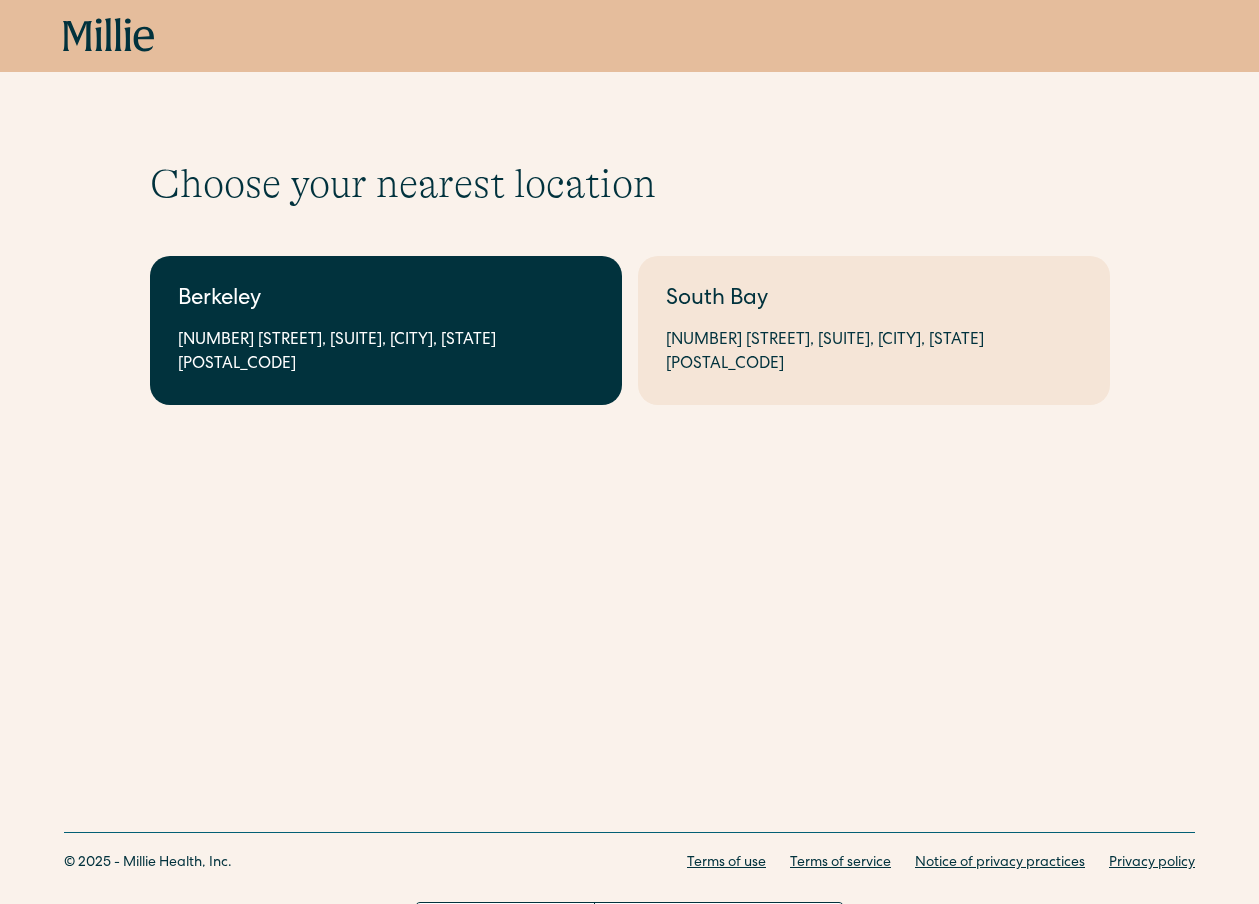 click on "2999 Regent St, Suite 524, Berkeley, CA 94705" at bounding box center (386, 353) 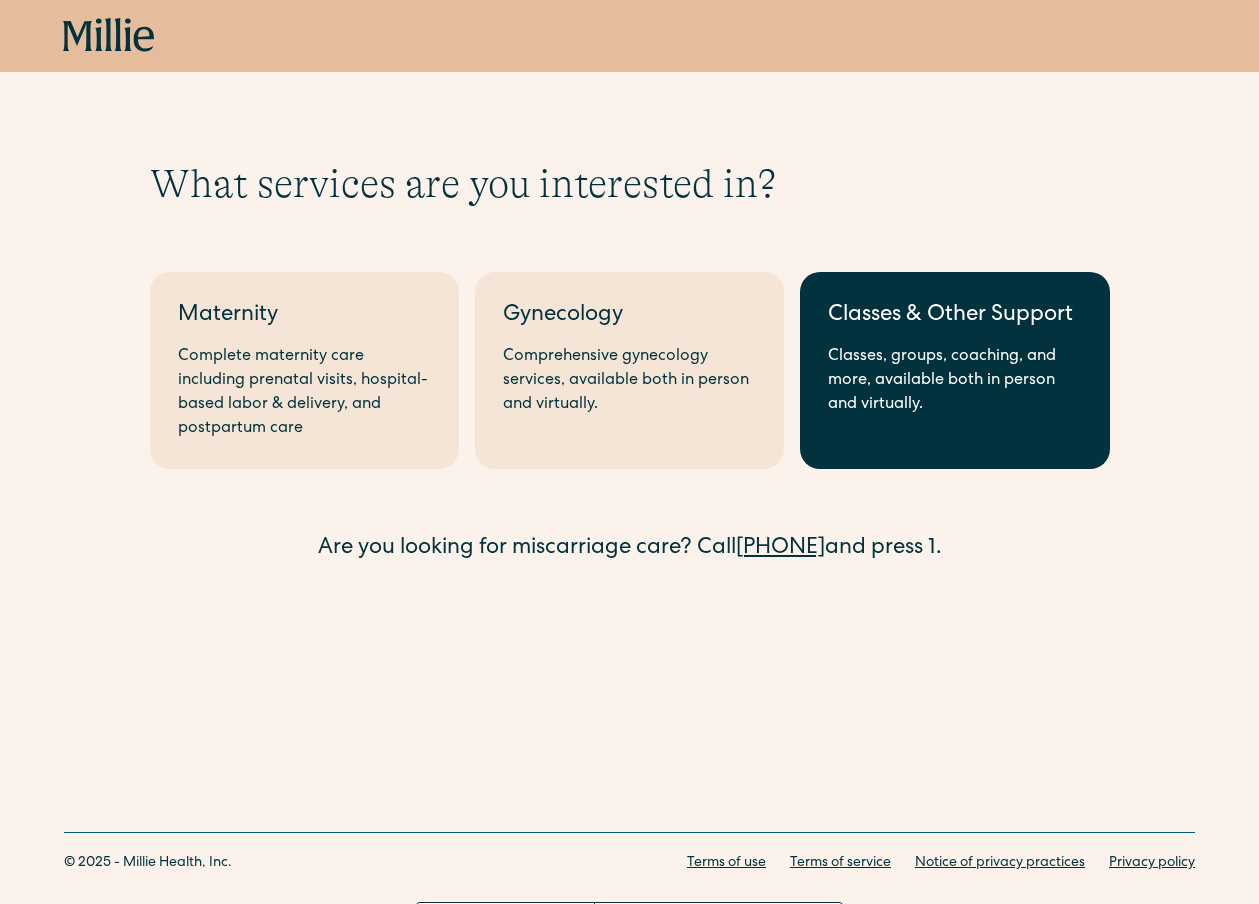 scroll, scrollTop: 0, scrollLeft: 0, axis: both 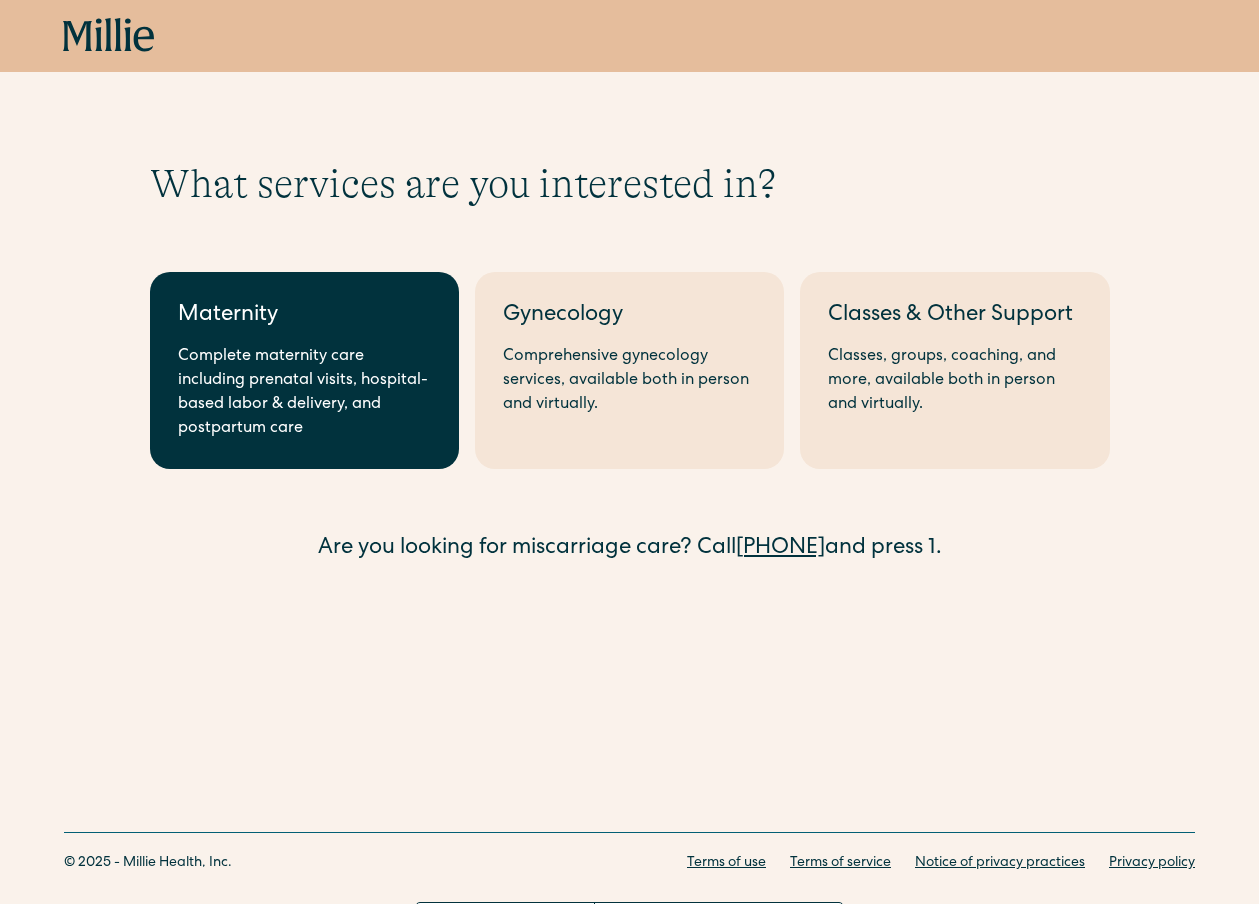 click on "Complete maternity care including prenatal visits, hospital-based labor & delivery, and postpartum care" at bounding box center [304, 393] 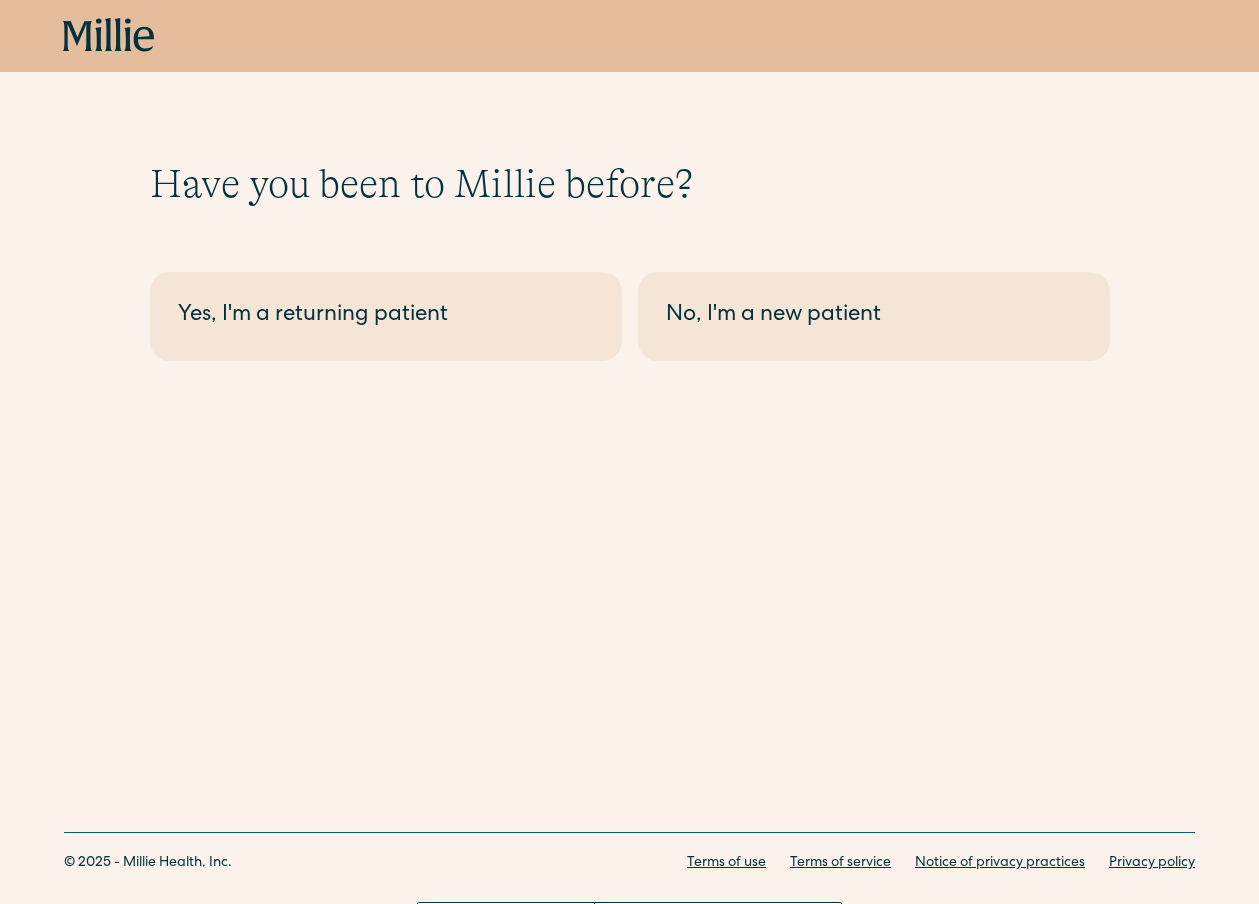 scroll, scrollTop: 0, scrollLeft: 0, axis: both 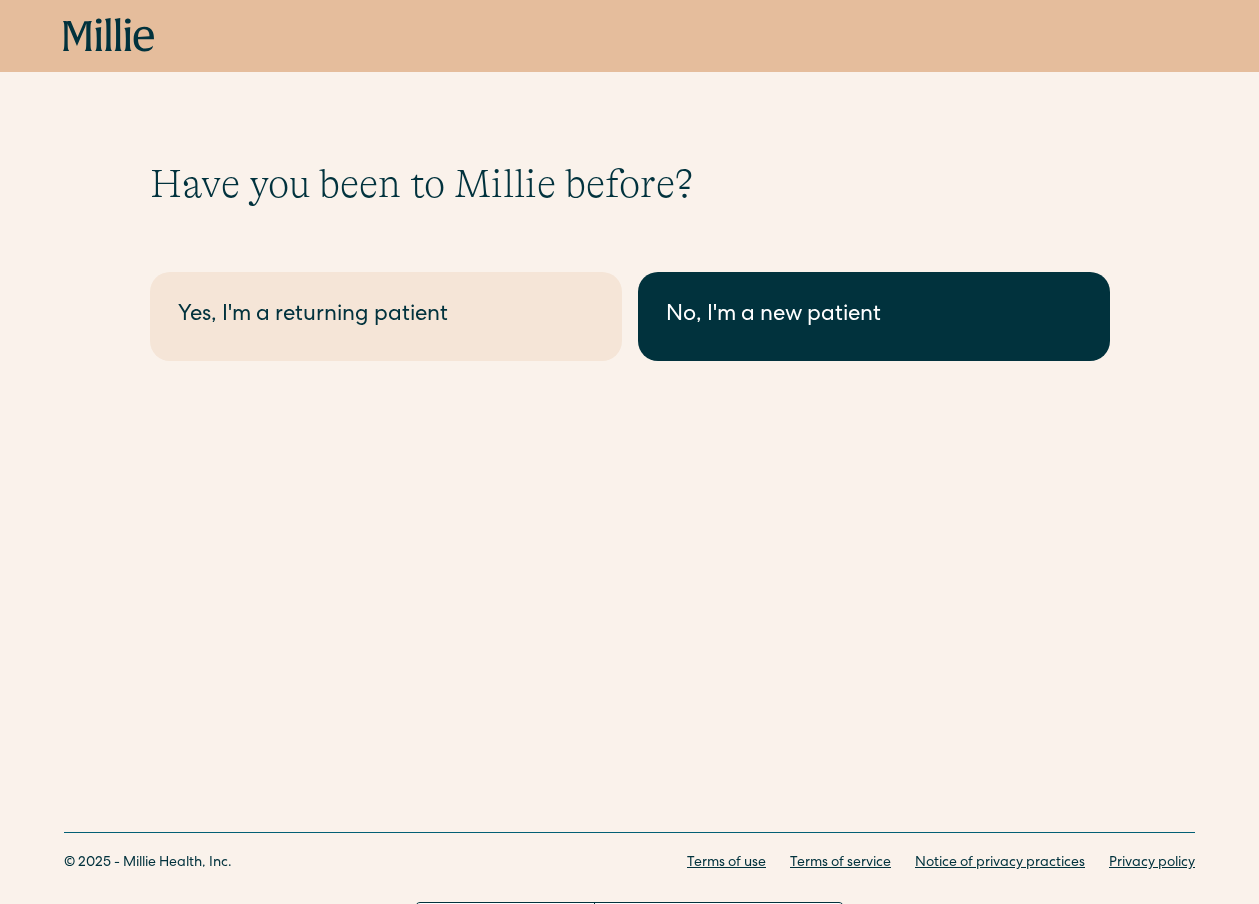 click on "No, I'm a new patient" at bounding box center [874, 316] 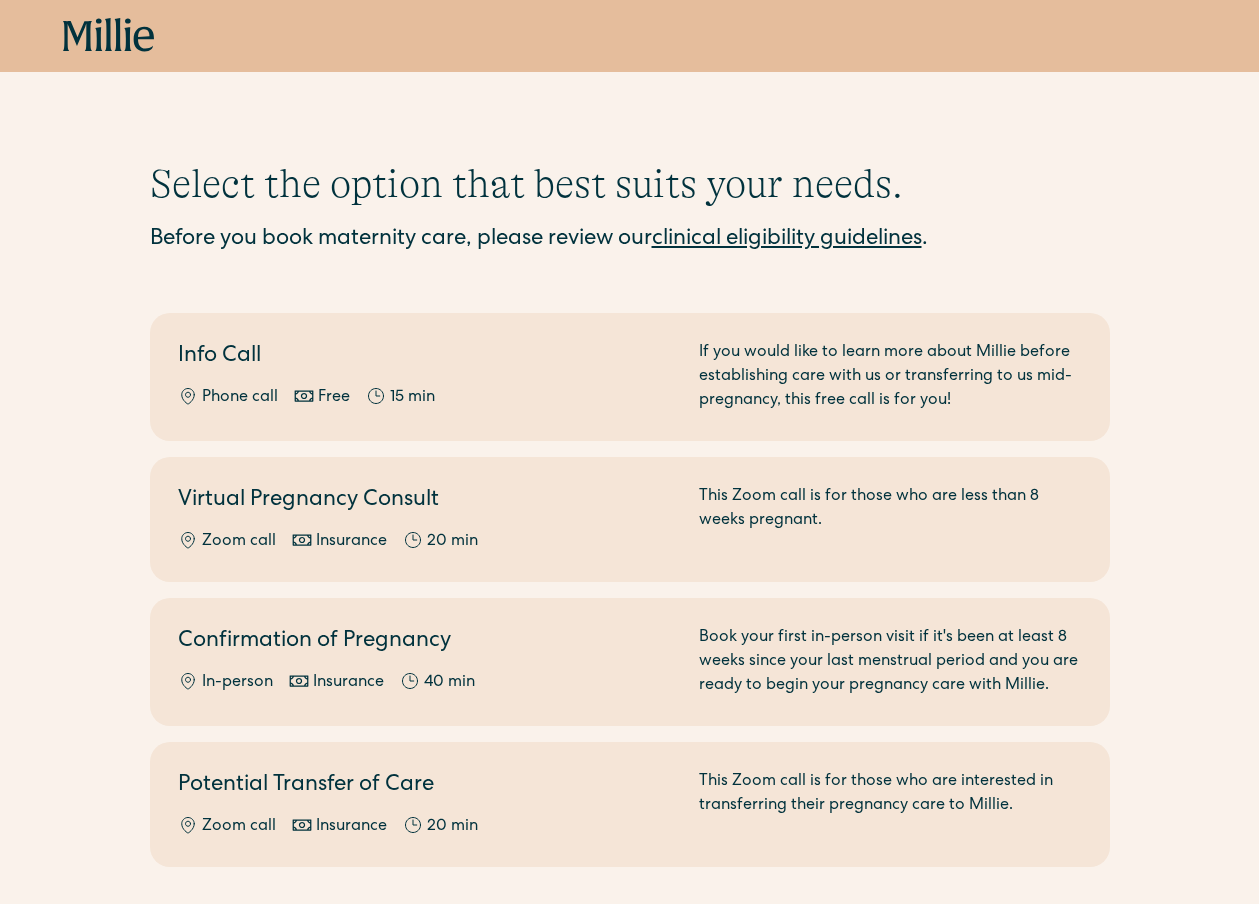 scroll, scrollTop: 0, scrollLeft: 0, axis: both 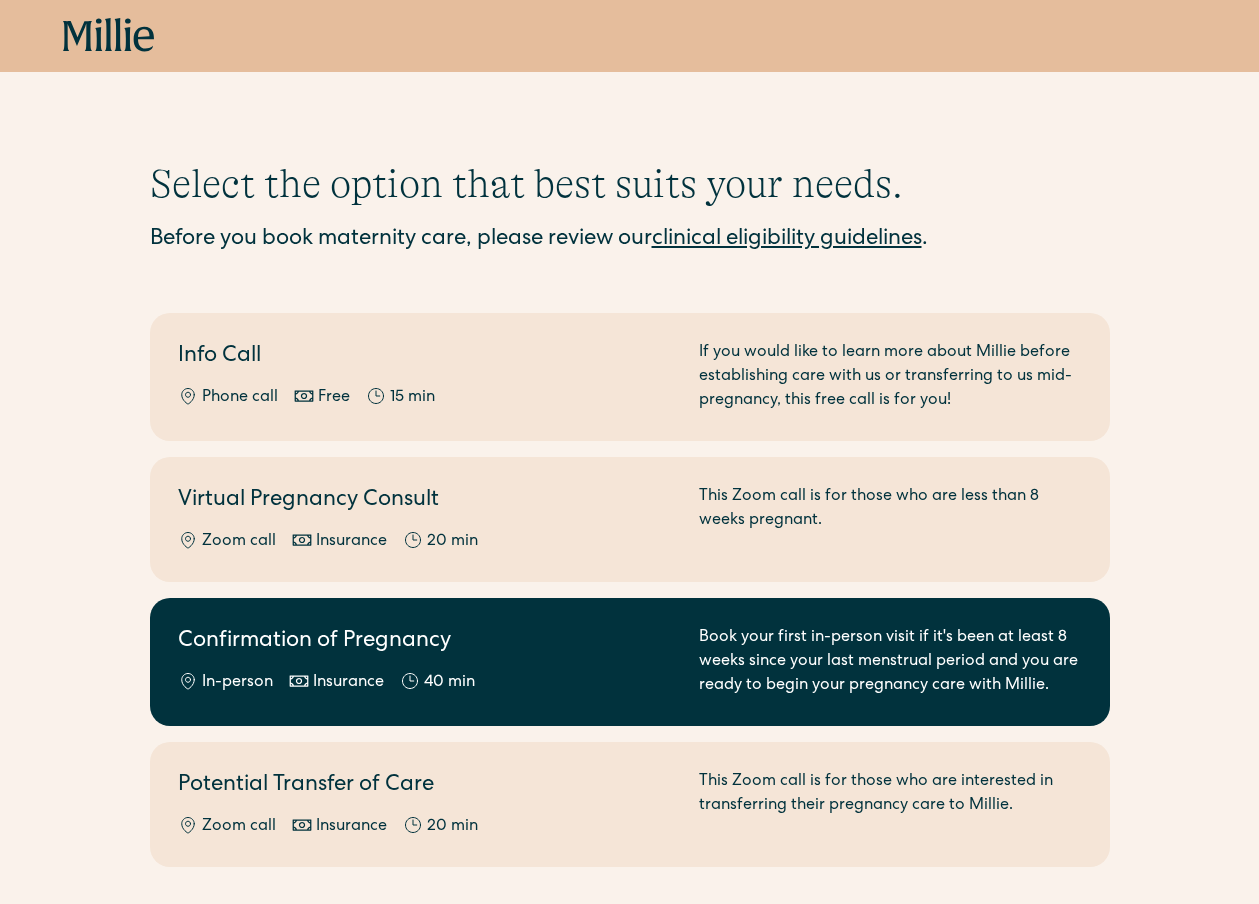 click on "Book your first in-person visit if it's been at least 8 weeks since your last menstrual period and you are ready to begin your pregnancy care with Millie." at bounding box center (890, 662) 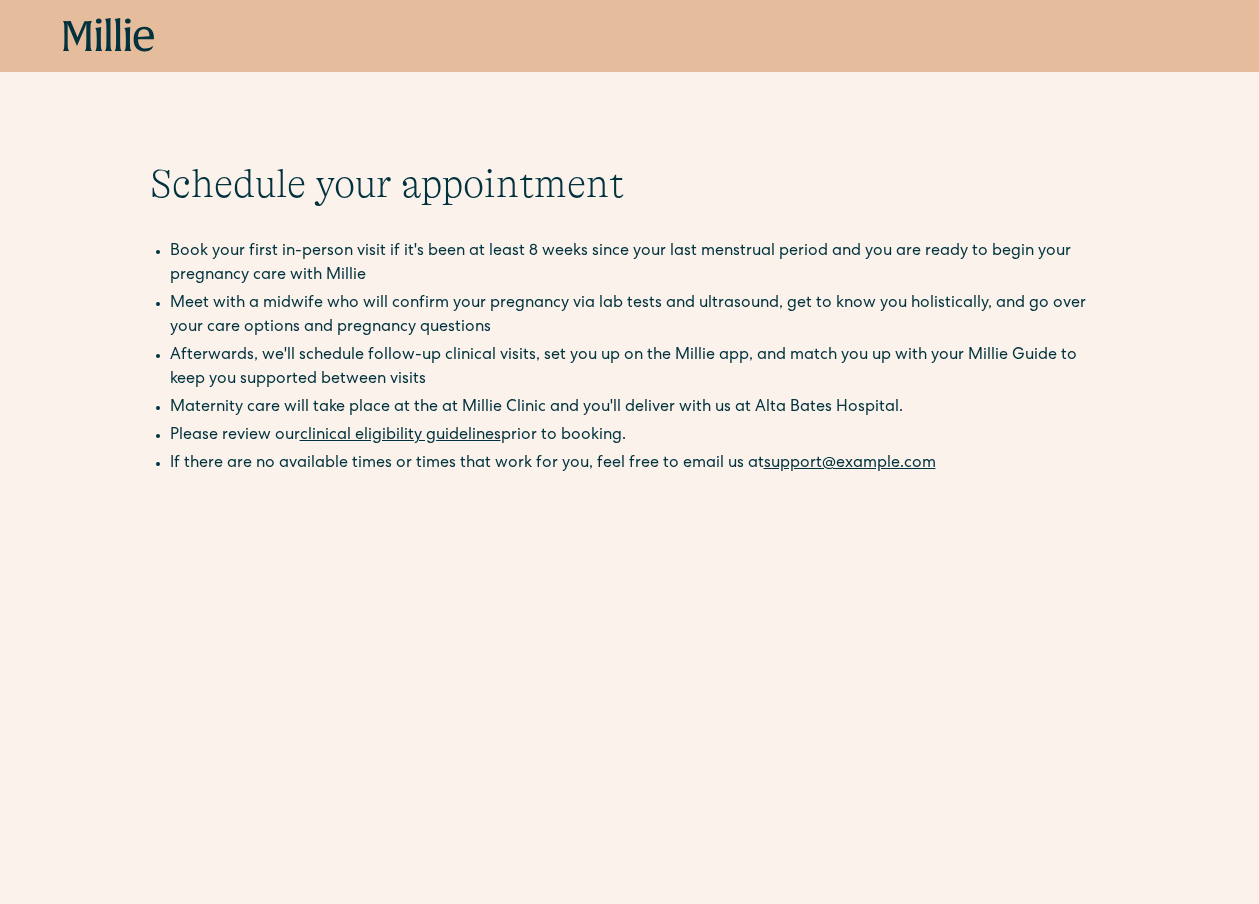 scroll, scrollTop: 0, scrollLeft: 0, axis: both 